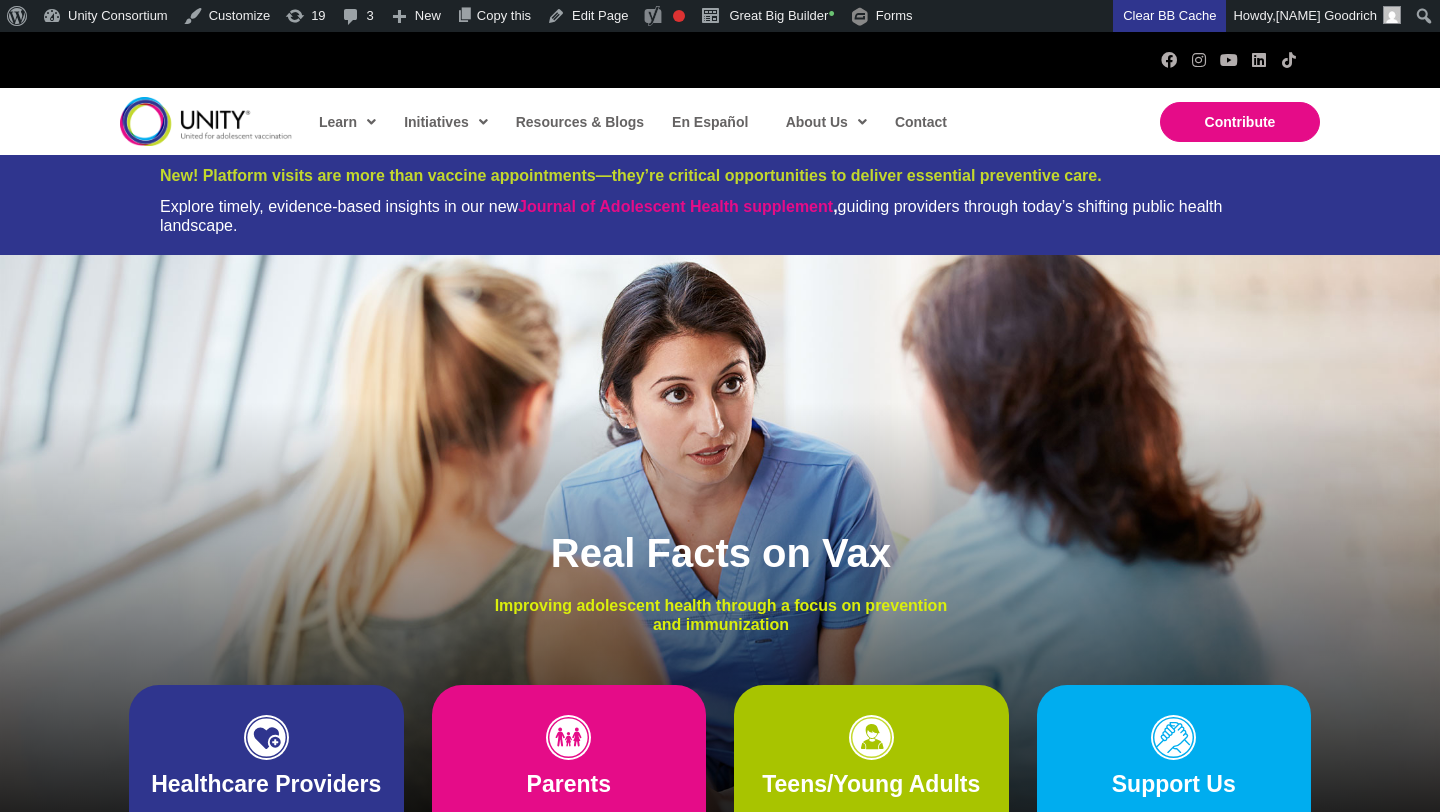 scroll, scrollTop: 0, scrollLeft: 0, axis: both 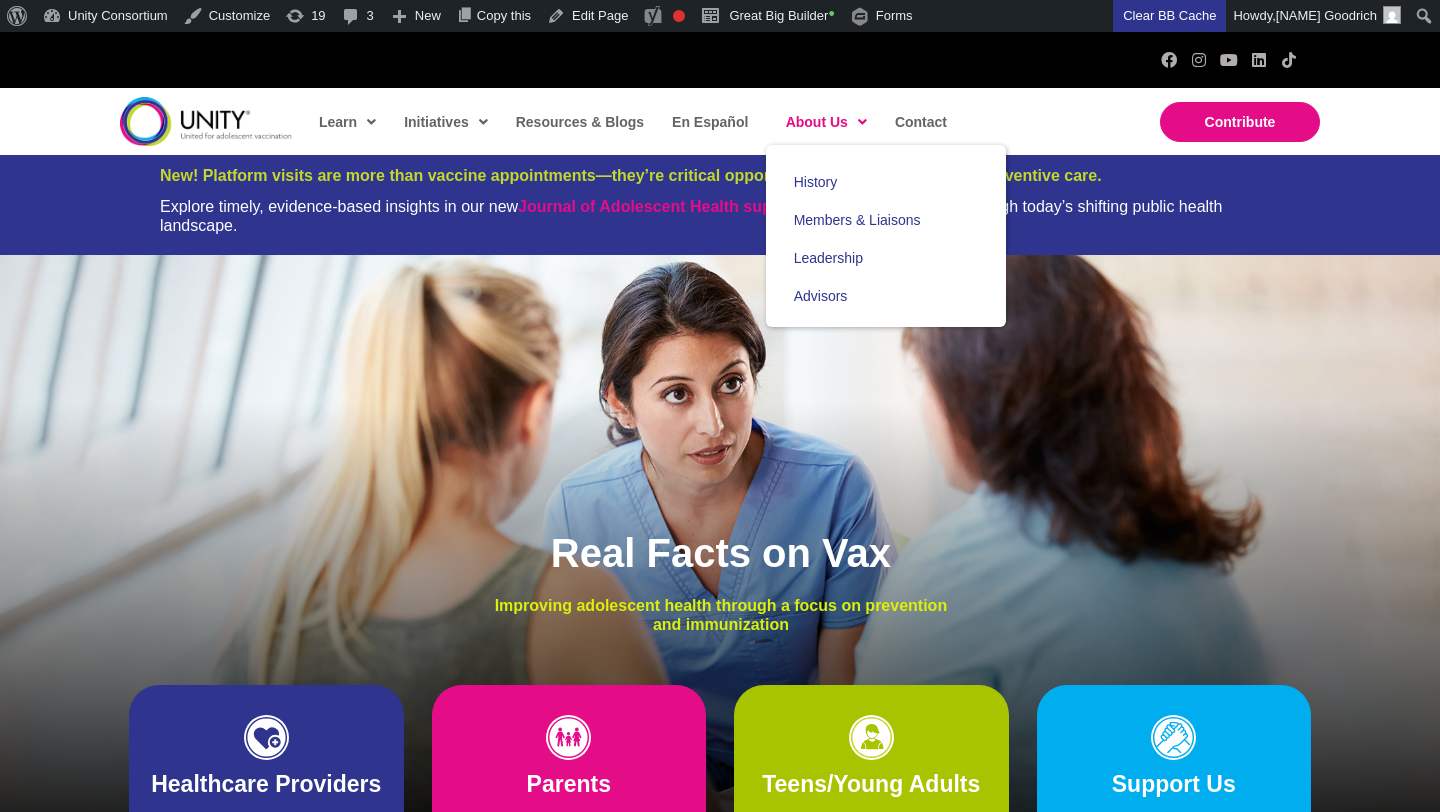 click on "About Us" at bounding box center (826, 122) 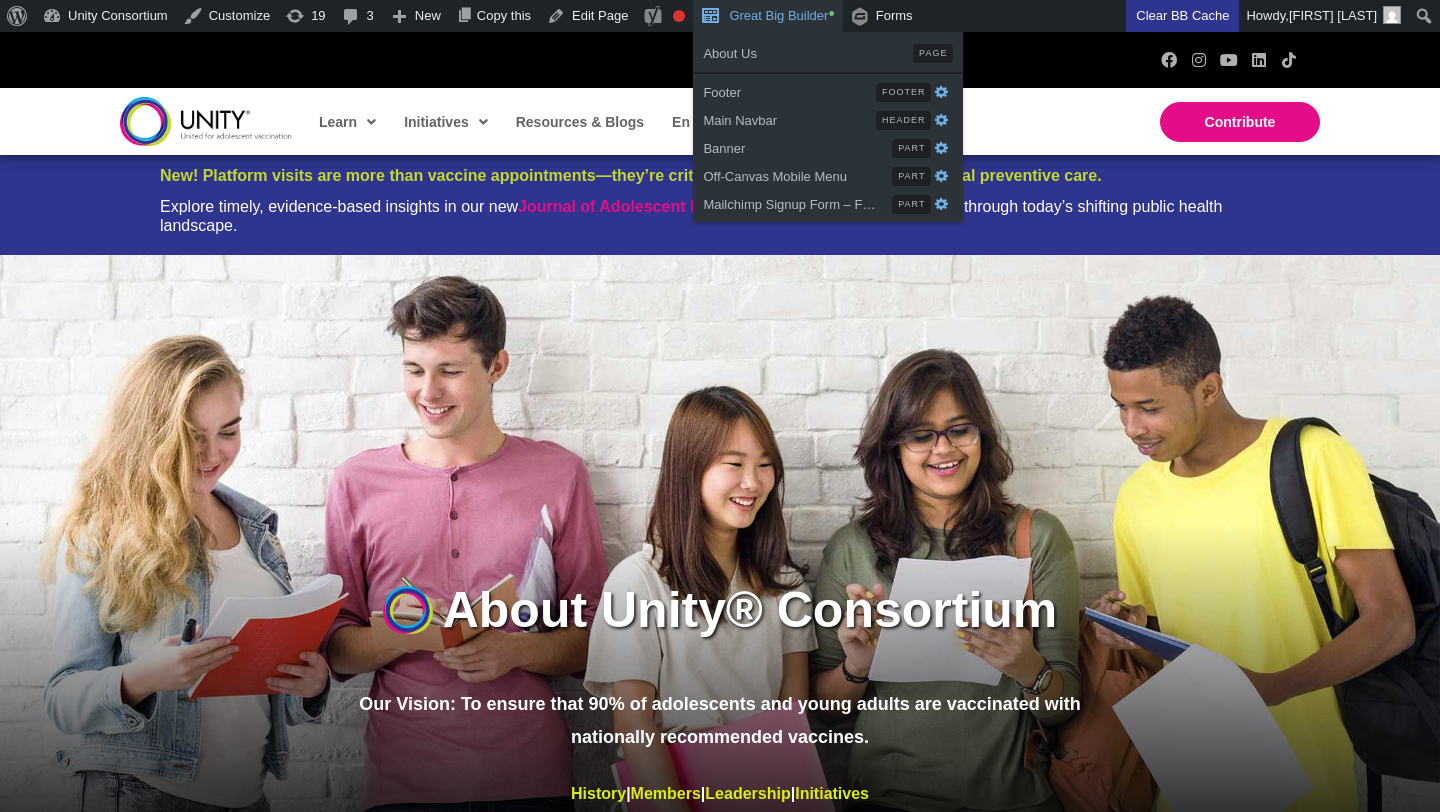 scroll, scrollTop: 22, scrollLeft: 0, axis: vertical 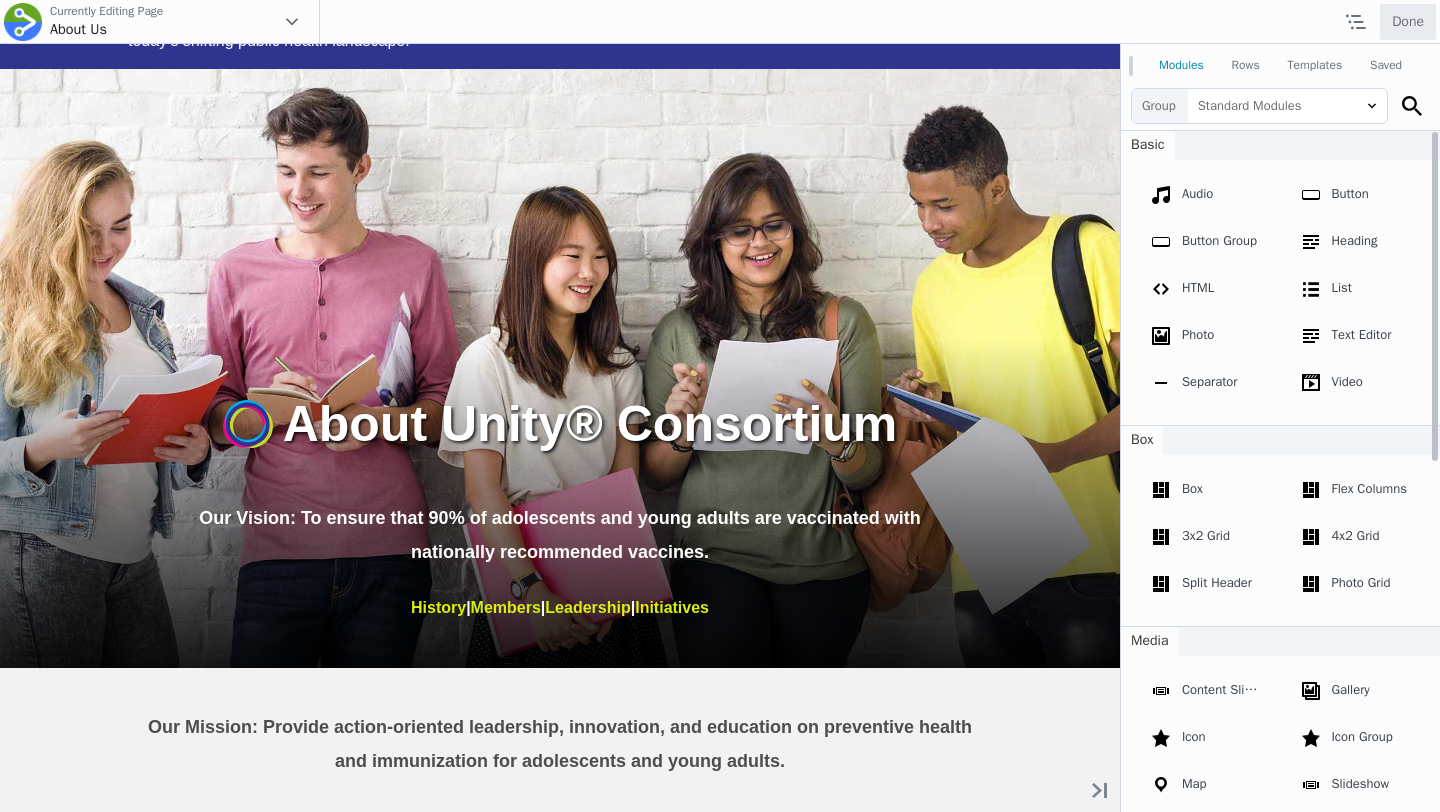 click on "Our Vision: To ensure that 90% of adolescents and young adults are vaccinated with nationally recommended vaccines." at bounding box center [560, 535] 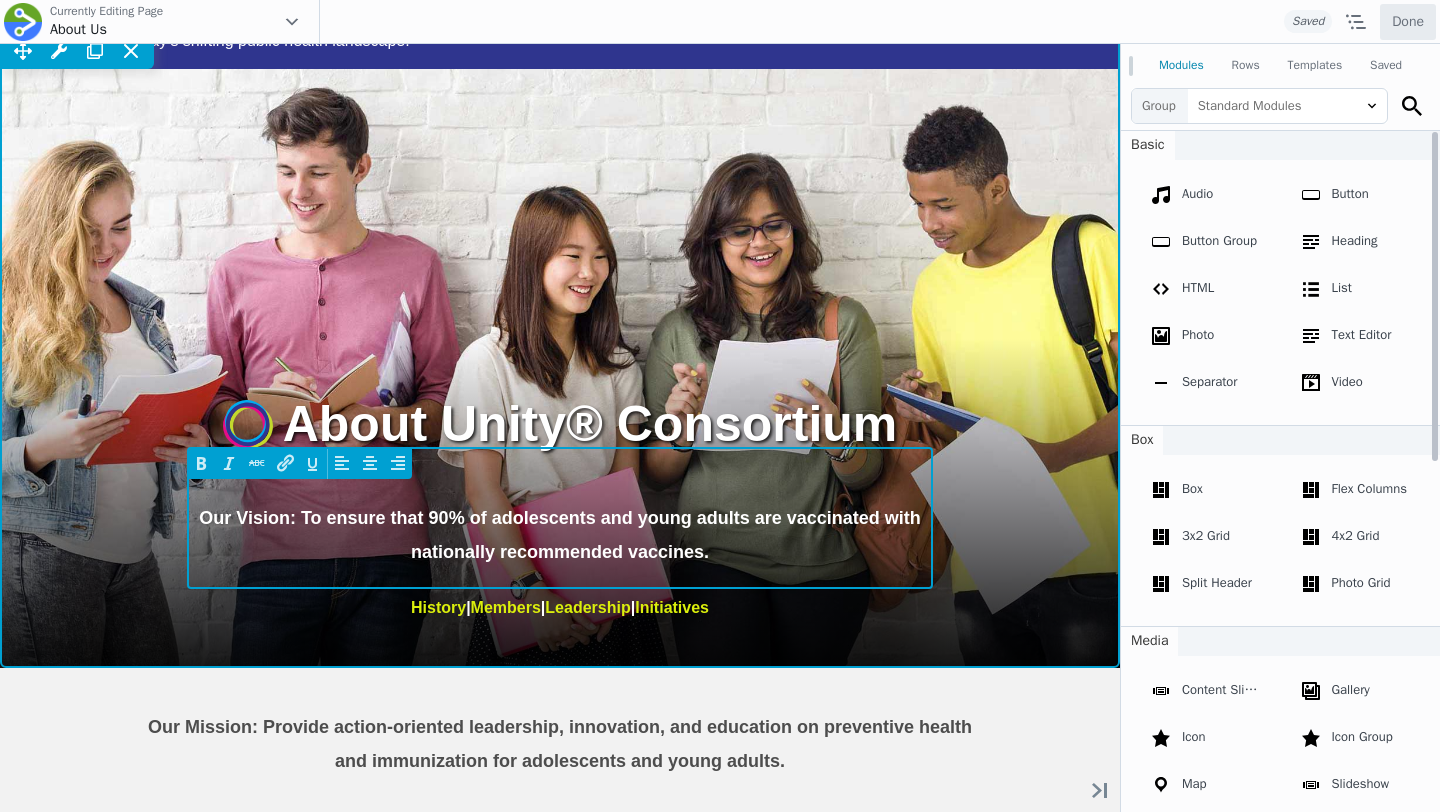 click on "Our Vision: To ensure that 90% of adolescents and young adults are vaccinated with nationally recommended vaccines." at bounding box center [560, 535] 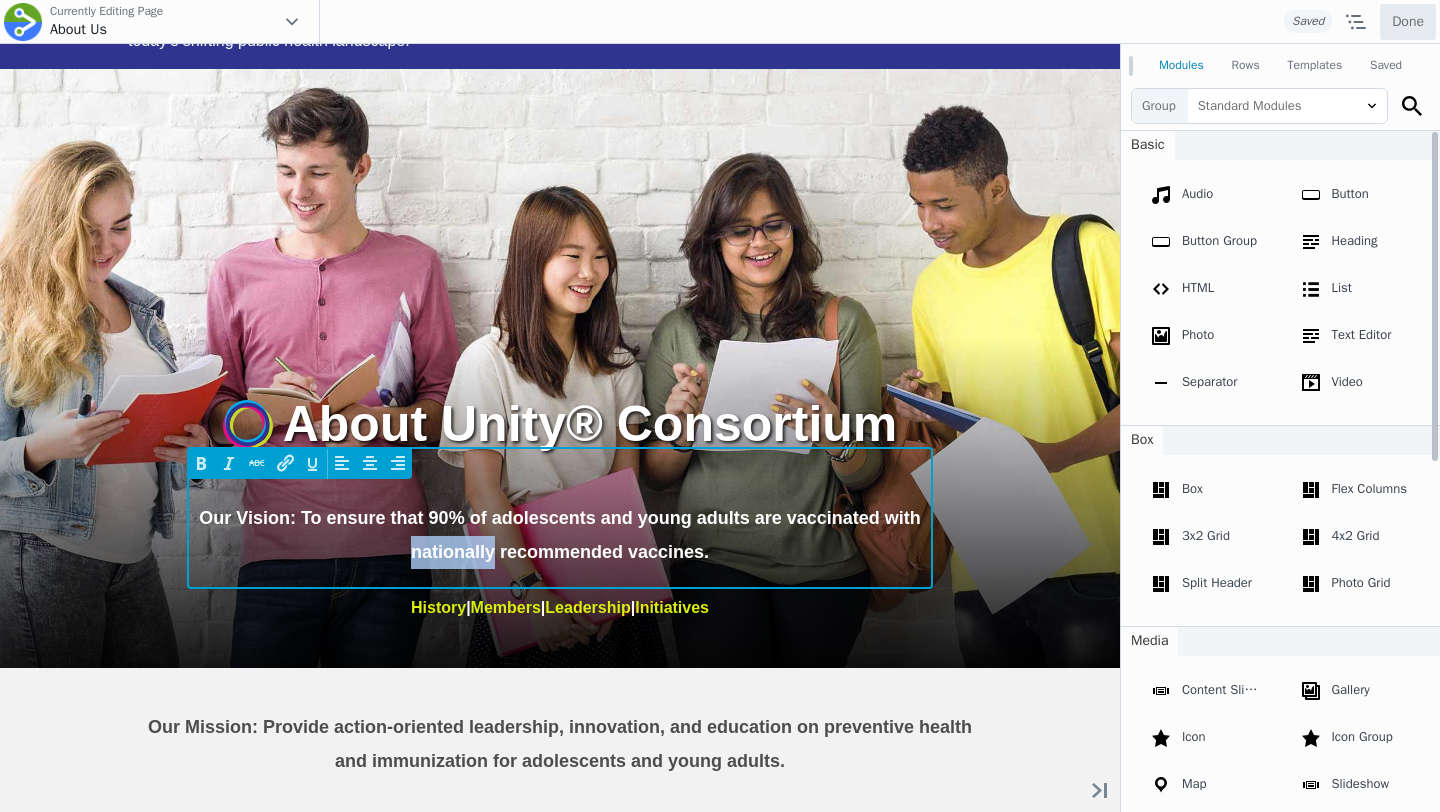 click on "Our Vision: To ensure that 90% of adolescents and young adults are vaccinated with nationally recommended vaccines." at bounding box center [560, 535] 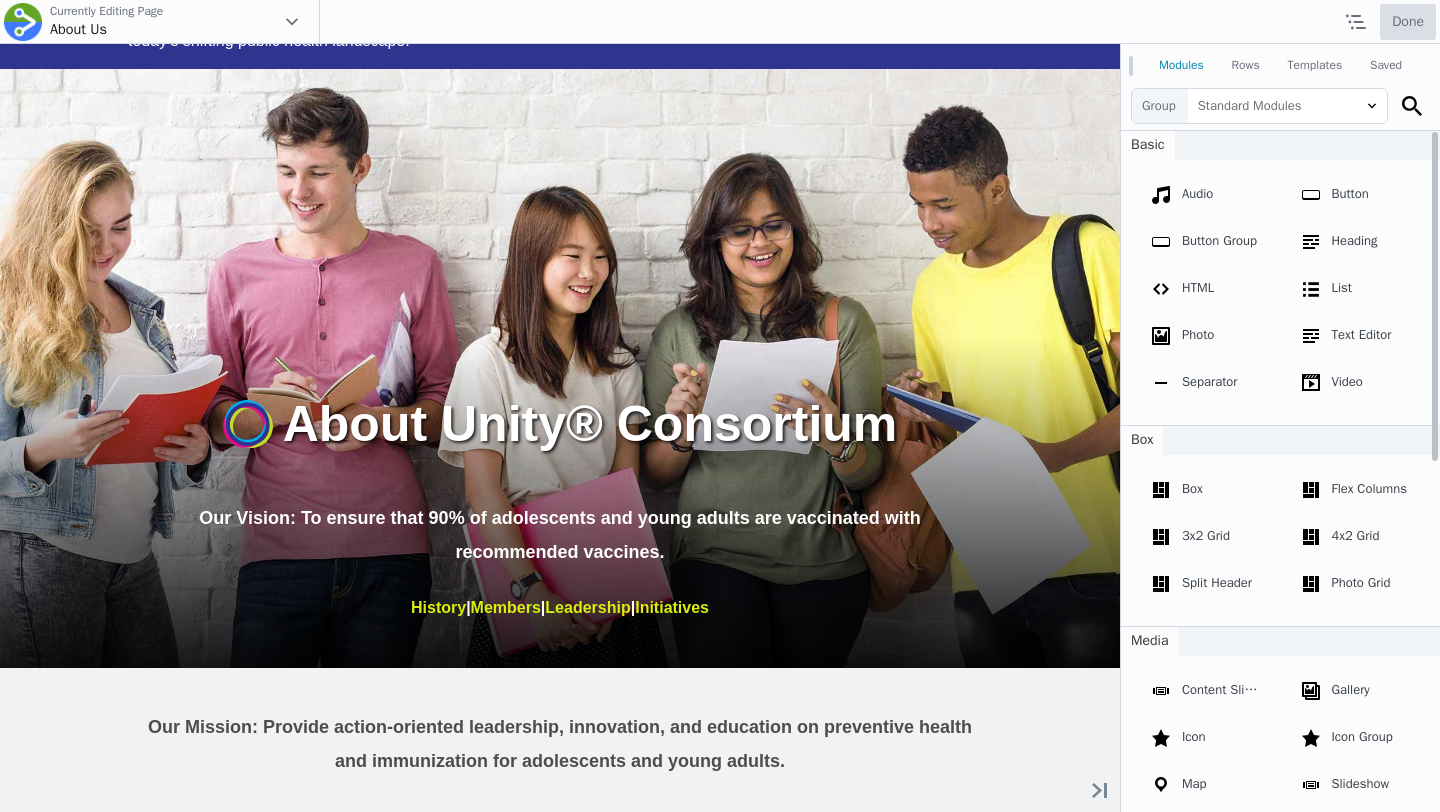 click on "Done" at bounding box center (1408, 22) 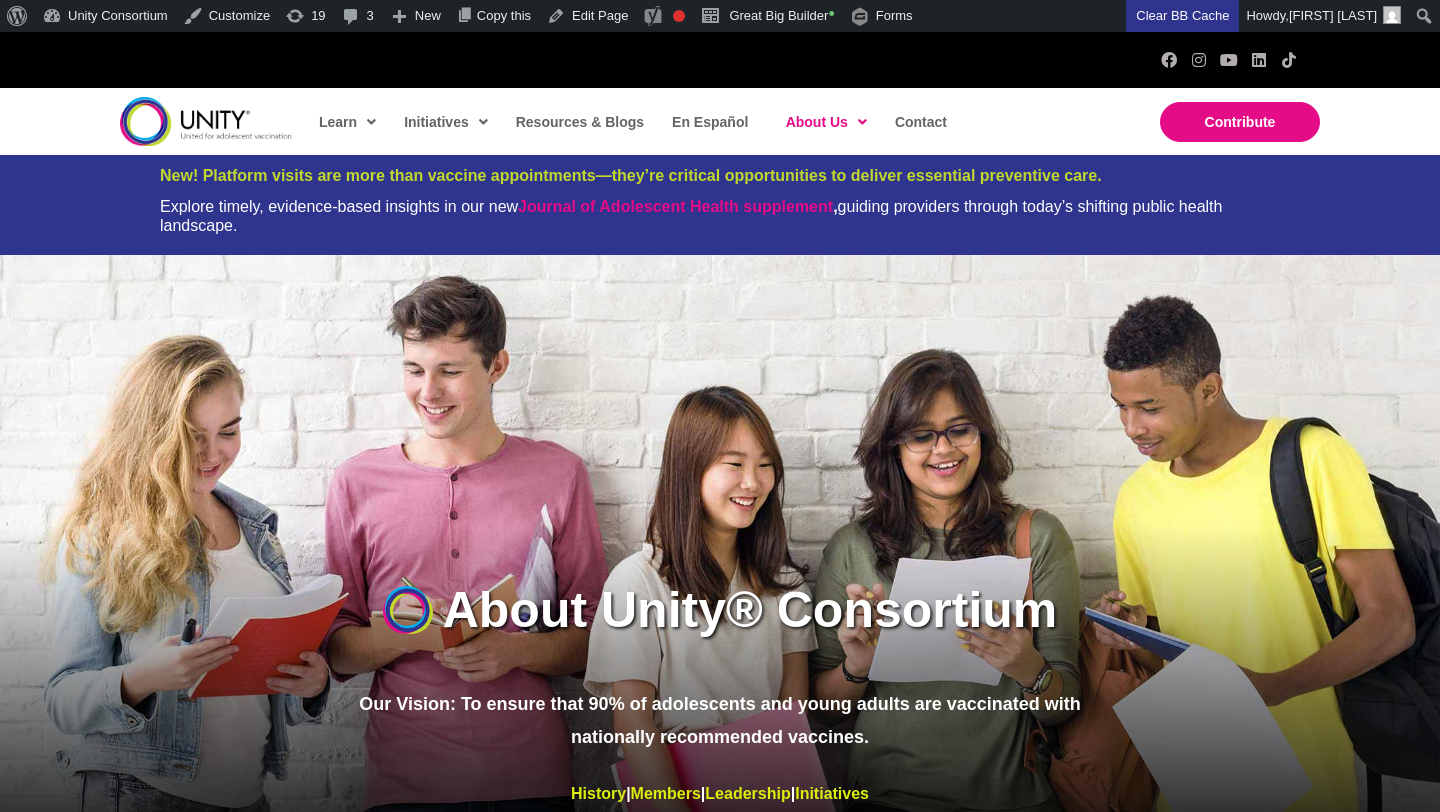 scroll, scrollTop: 0, scrollLeft: 0, axis: both 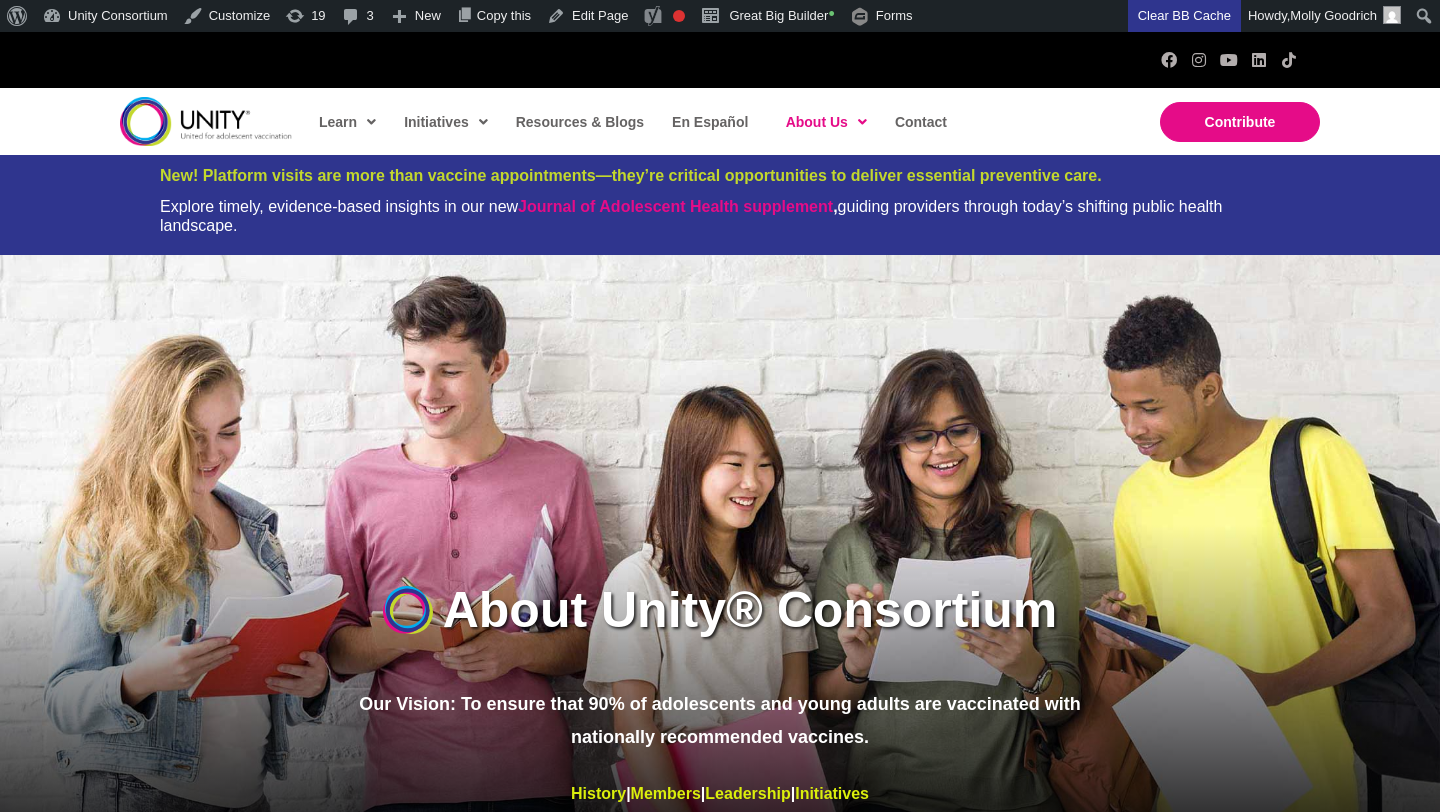 click on "Our Vision: To ensure that 90% of adolescents and young adults are vaccinated with nationally recommended vaccines." at bounding box center (720, 721) 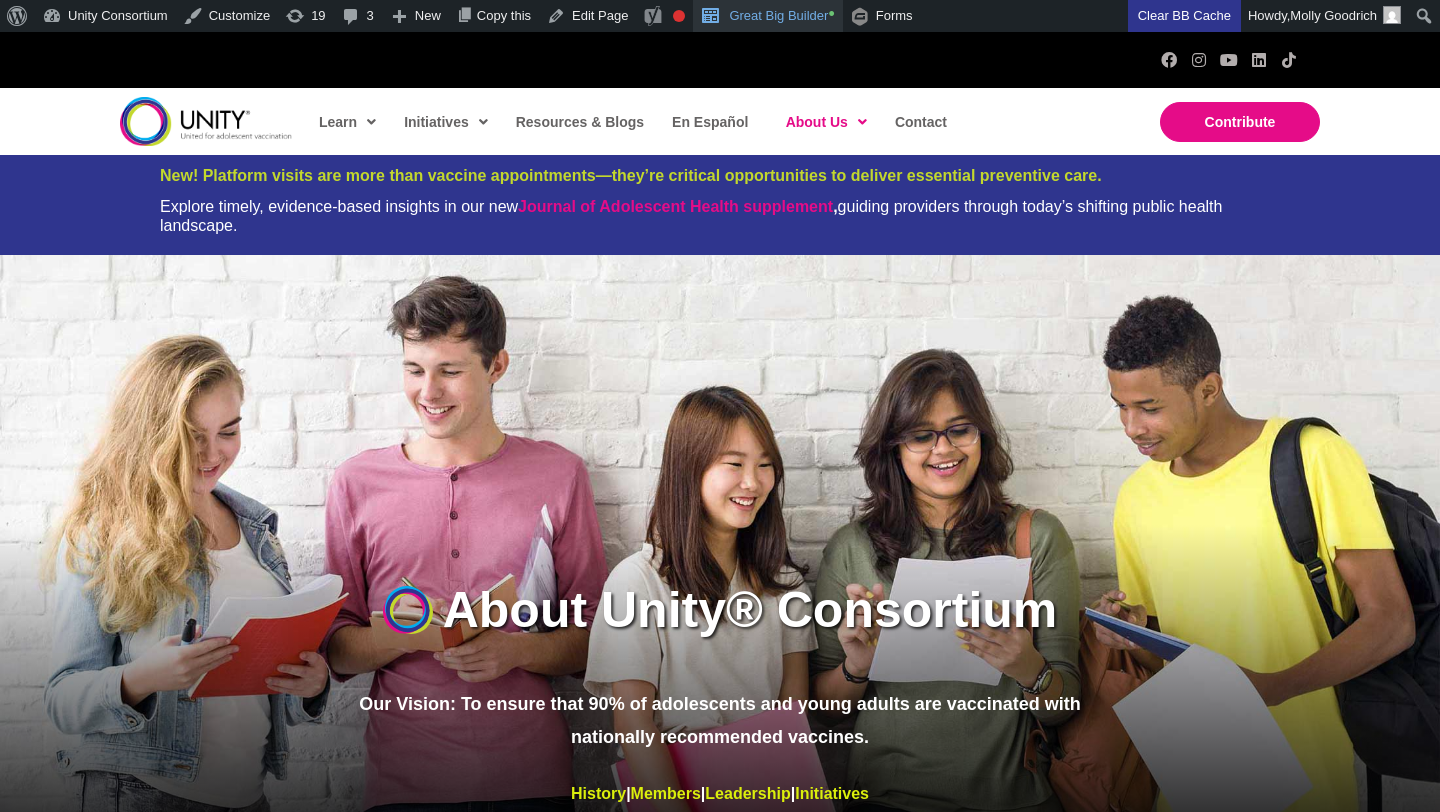 click on "Great Big Builder  •" at bounding box center [767, 16] 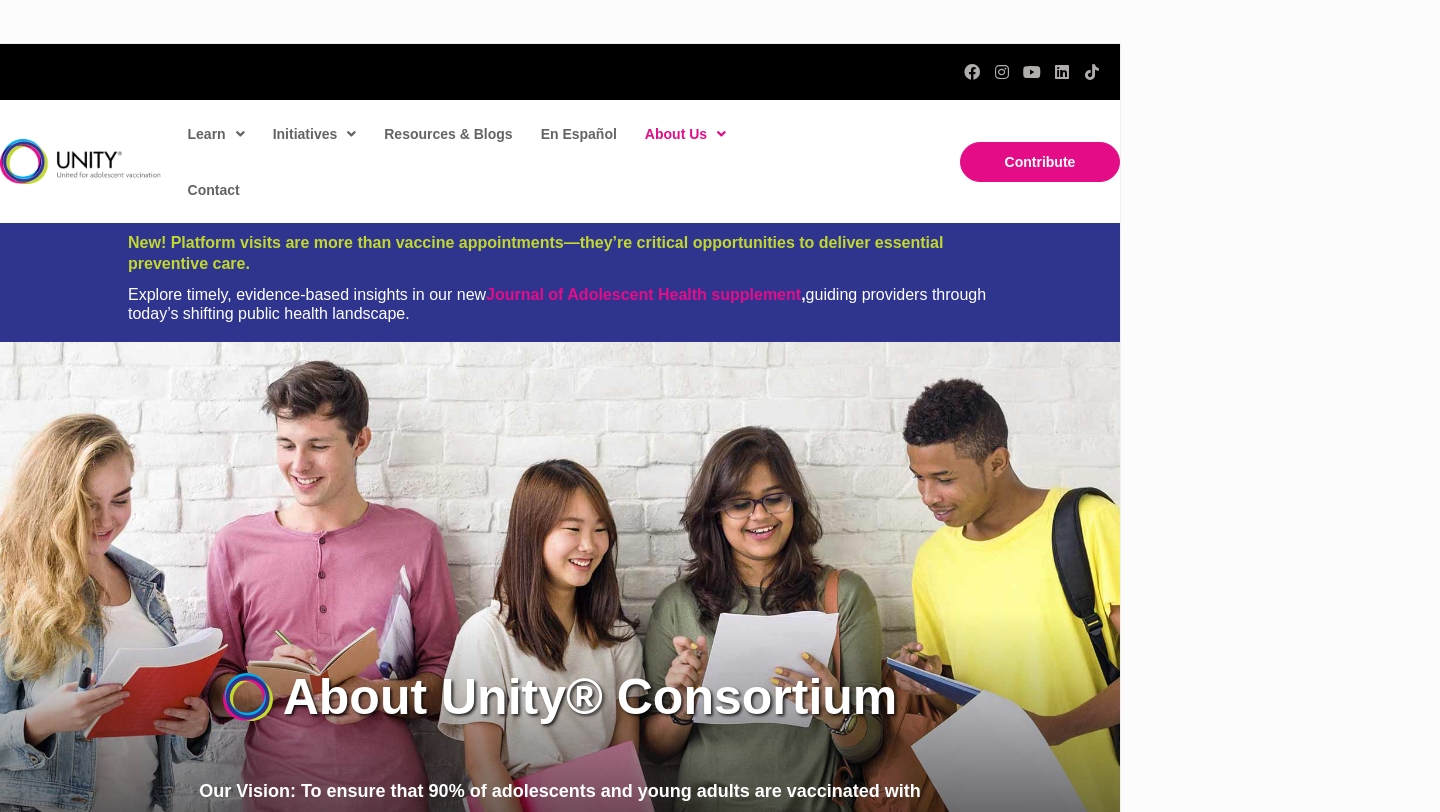 scroll, scrollTop: 0, scrollLeft: 0, axis: both 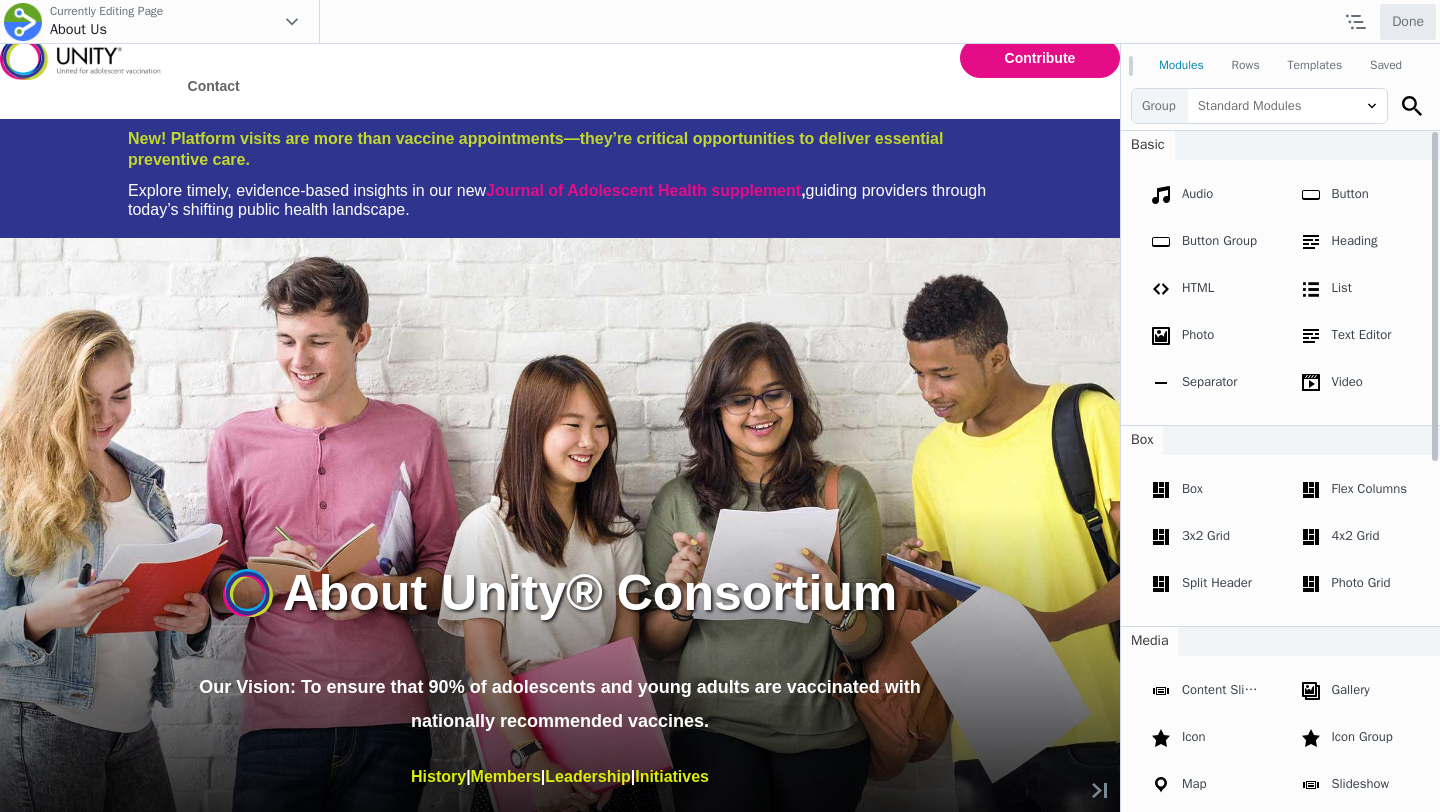 click on "Our Vision: To ensure that 90% of adolescents and young adults are vaccinated with nationally recommended vaccines." at bounding box center [560, 704] 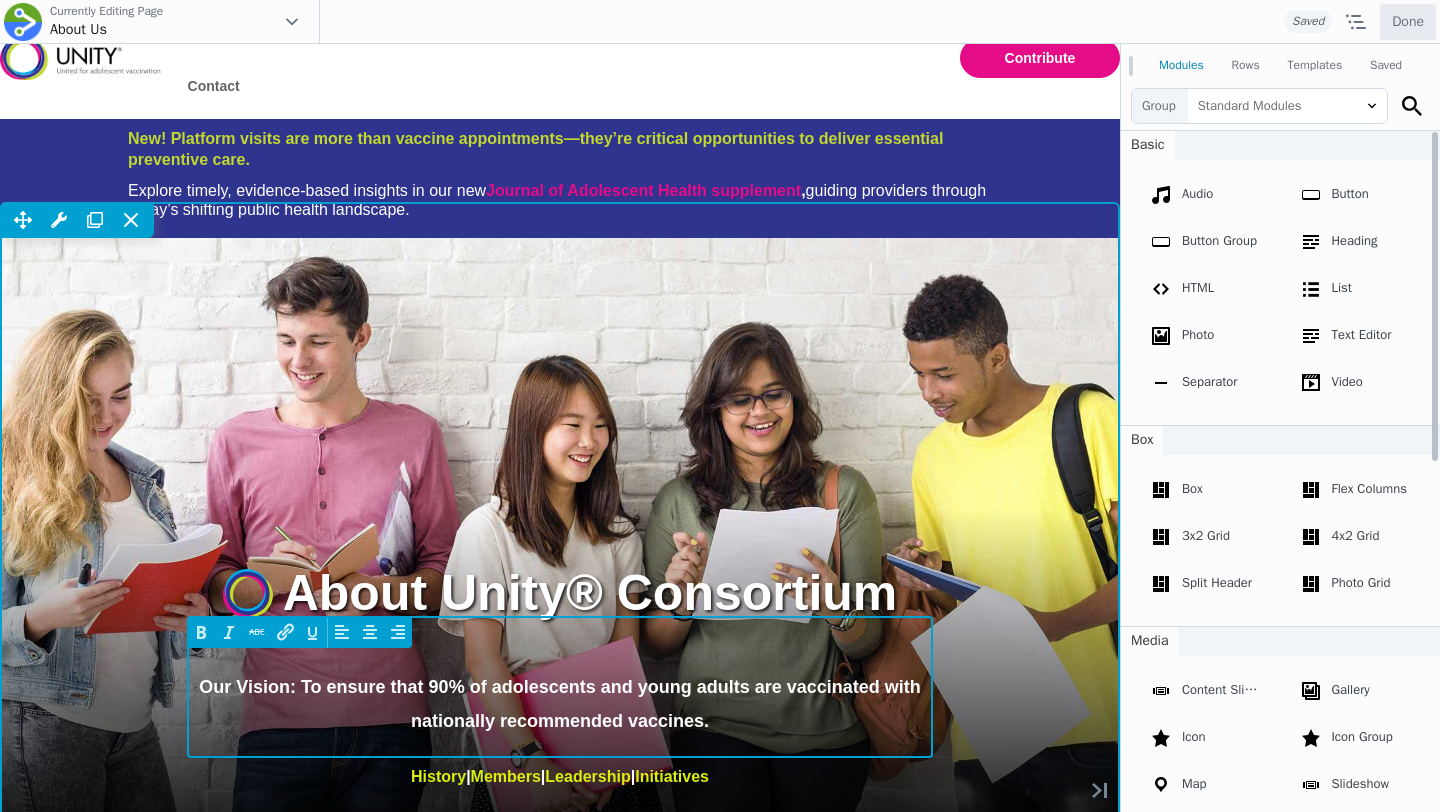 click on "Our Vision: To ensure that 90% of adolescents and young adults are vaccinated with nationally recommended vaccines." at bounding box center (560, 704) 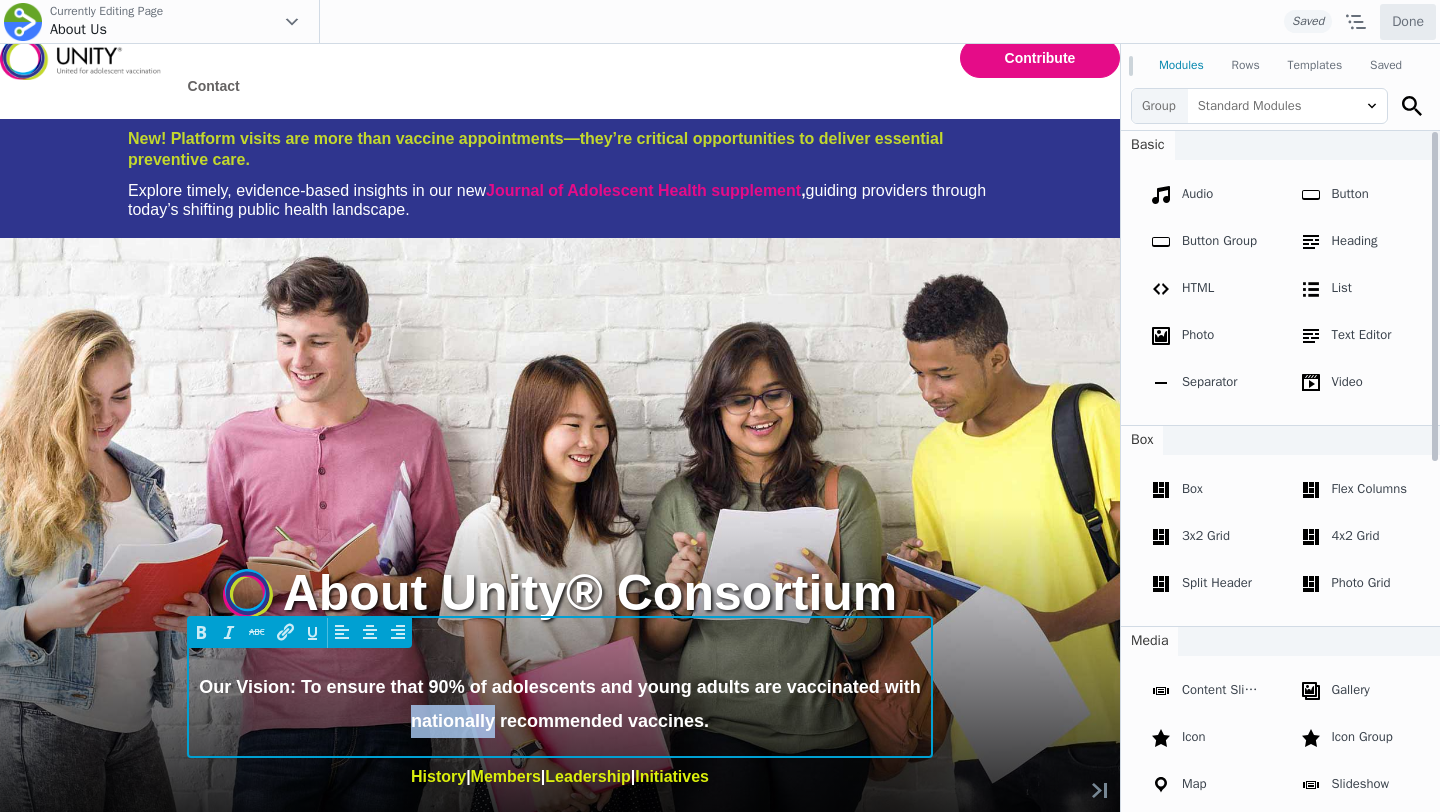 click on "Our Vision: To ensure that 90% of adolescents and young adults are vaccinated with nationally recommended vaccines." at bounding box center [560, 704] 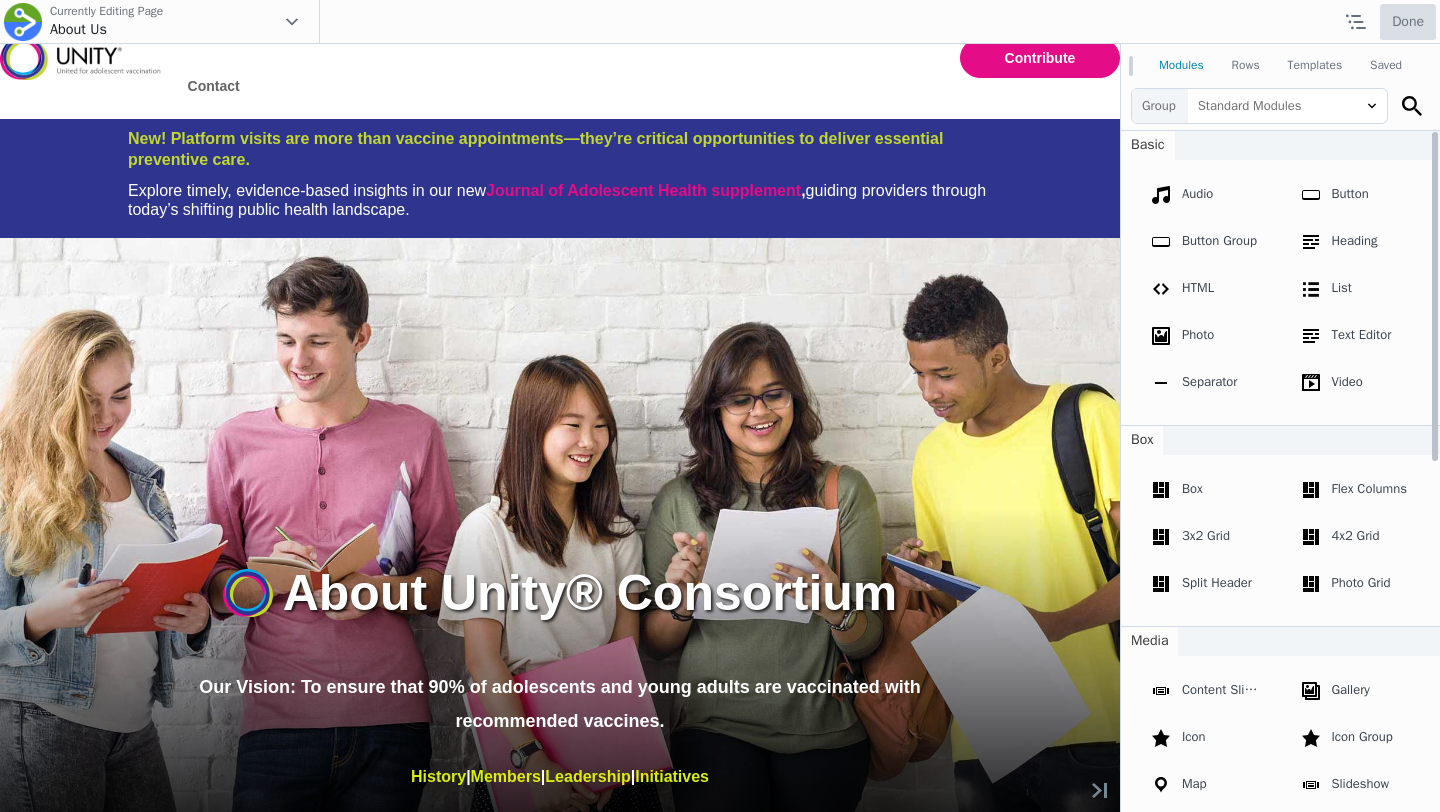 click on "Done" at bounding box center [1408, 22] 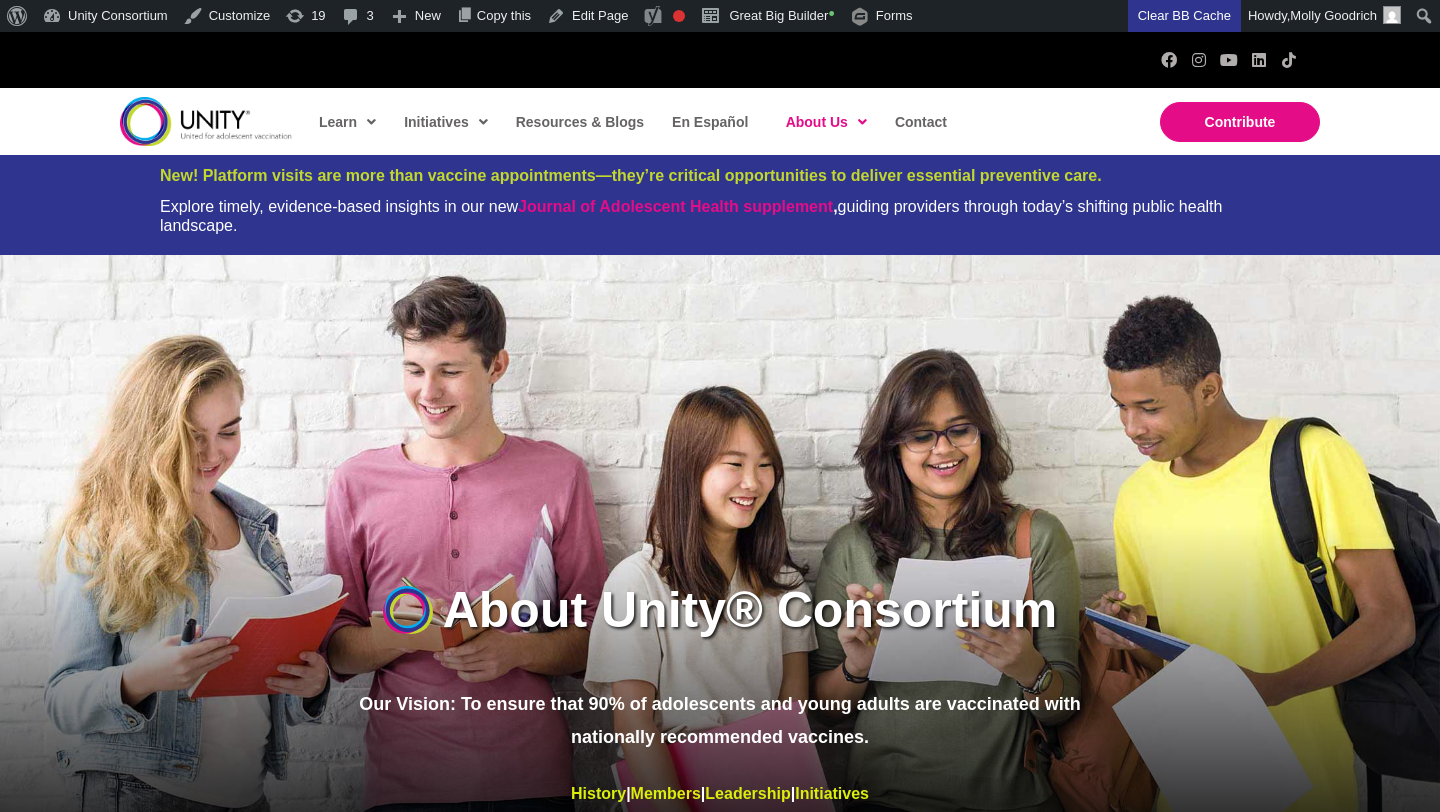 scroll, scrollTop: 0, scrollLeft: 0, axis: both 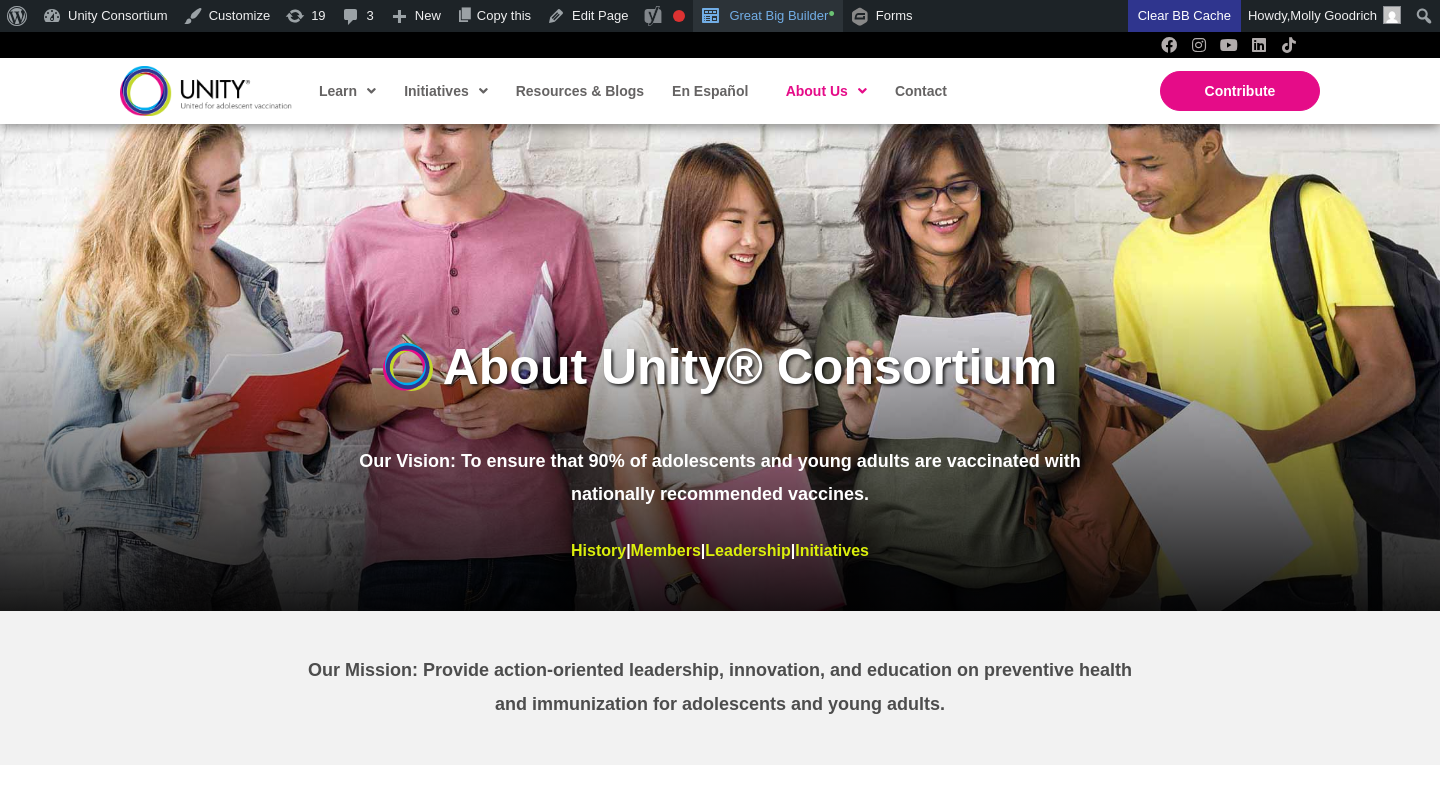 click on "Great Big Builder  •" at bounding box center [767, 16] 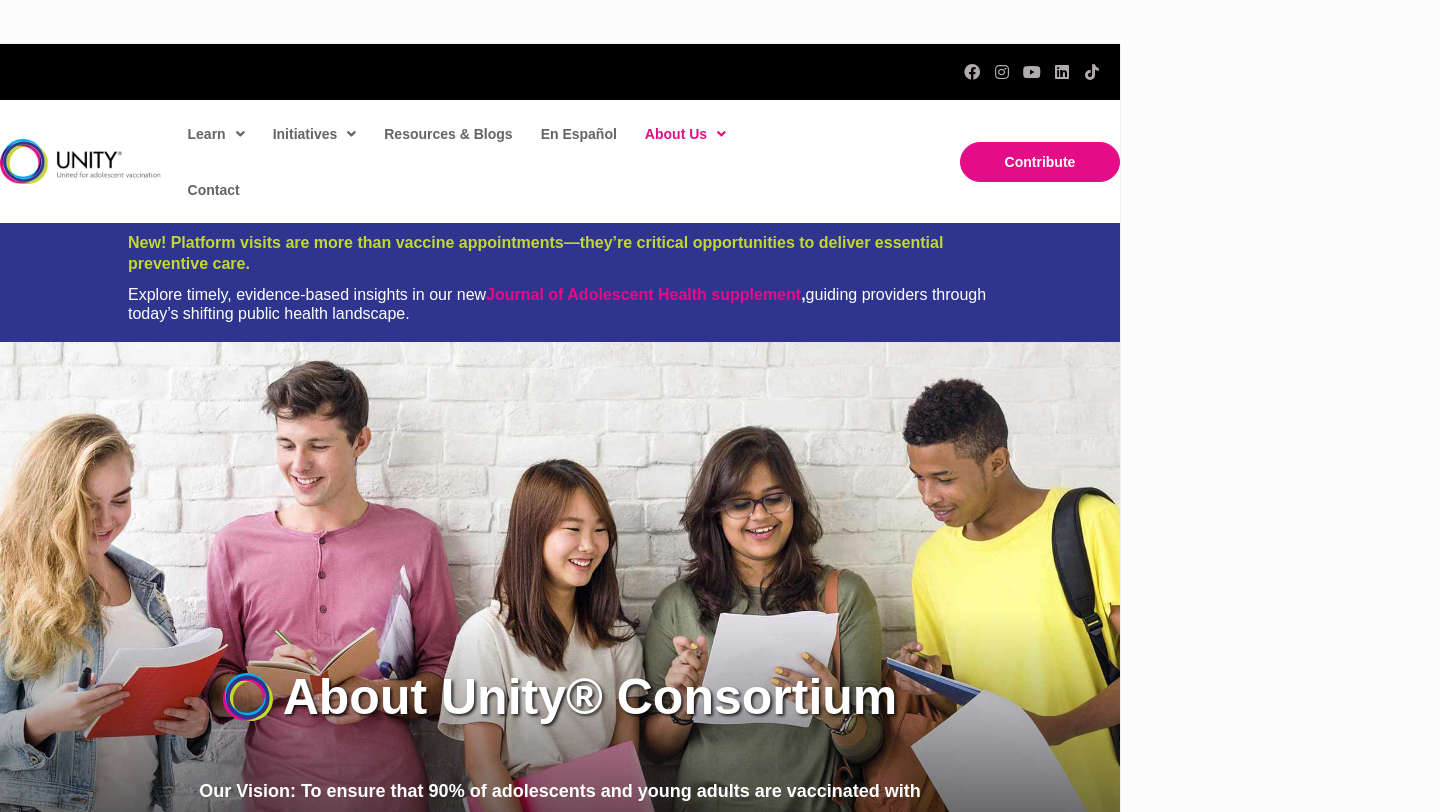 scroll, scrollTop: 0, scrollLeft: 0, axis: both 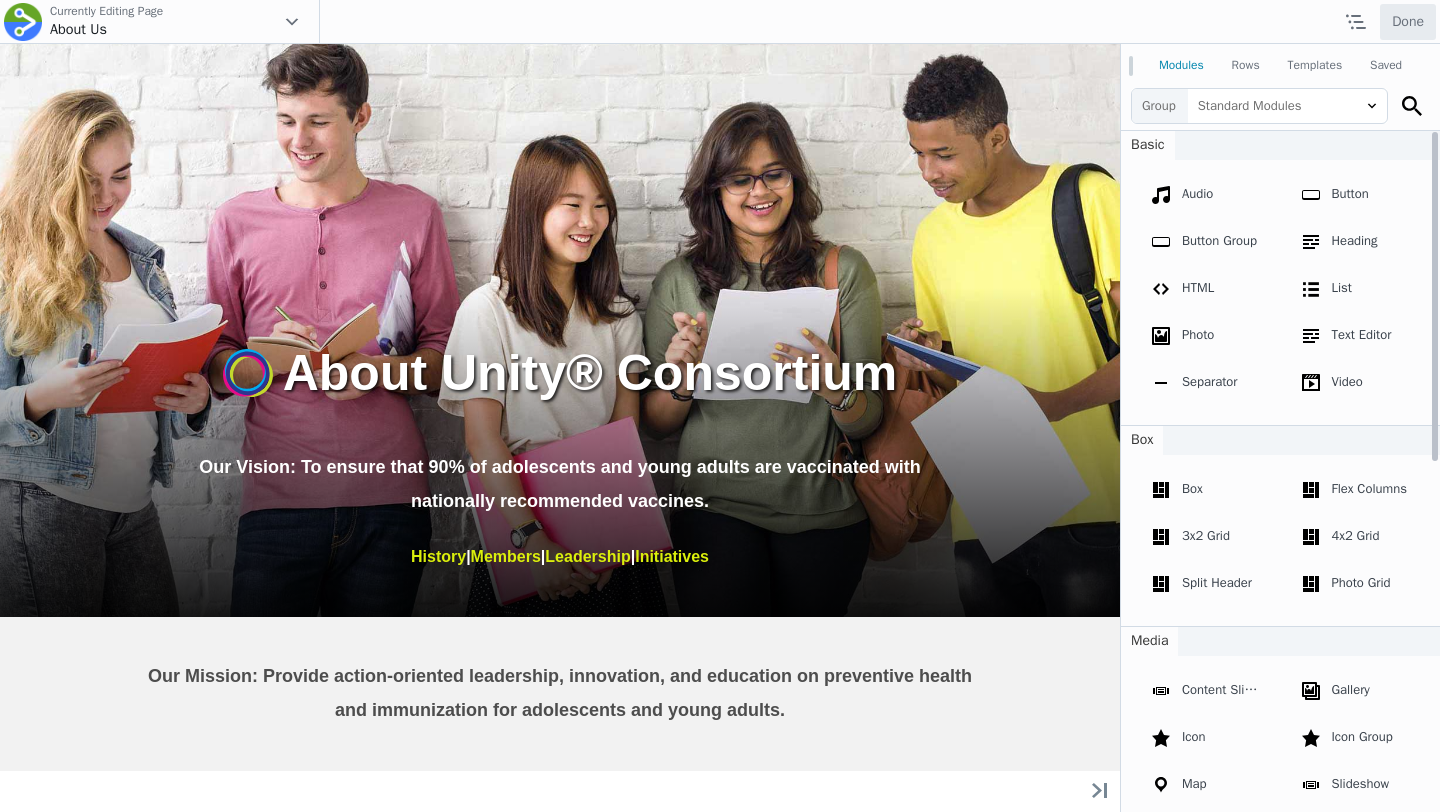 click on "Our Vision: To ensure that 90% of adolescents and young adults are vaccinated with nationally recommended vaccines." at bounding box center (560, 484) 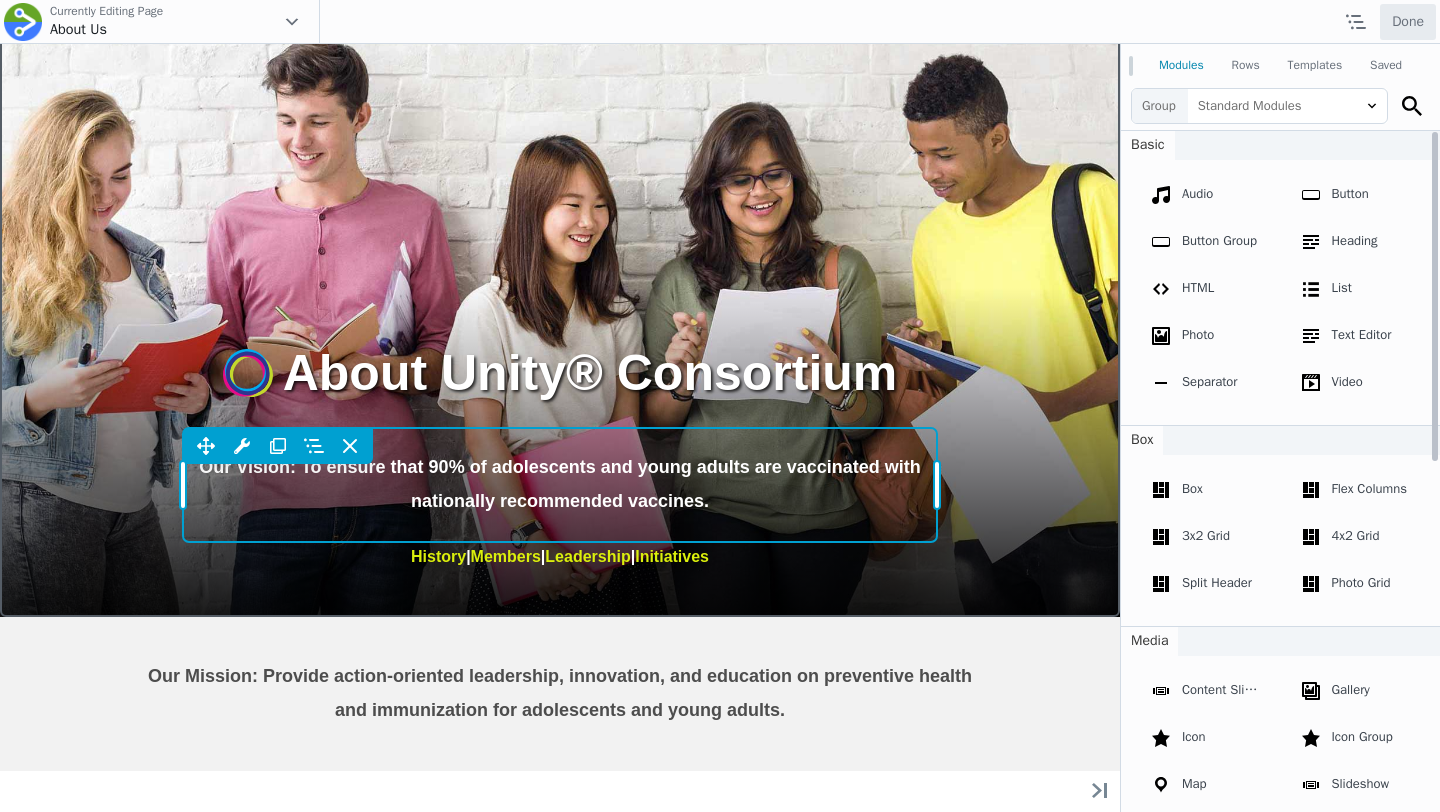 click on "Move Up
Move Down
Text Editor Settings
Copy Text Editor Settings
Paste Text Editor Settings
Row
Row Settings
Move Row
Duplicate Row
Remove Row" at bounding box center [560, 485] 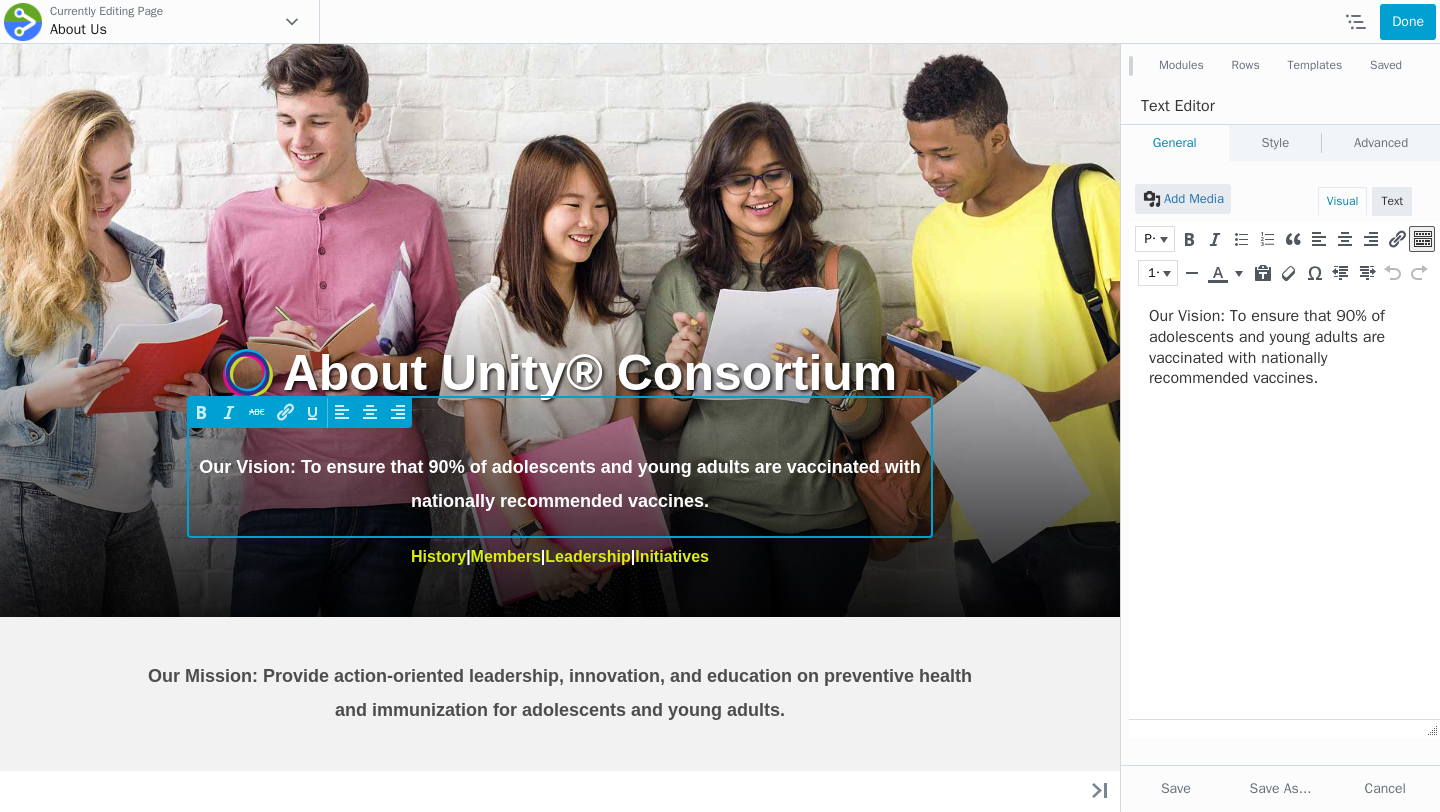 scroll, scrollTop: 0, scrollLeft: 0, axis: both 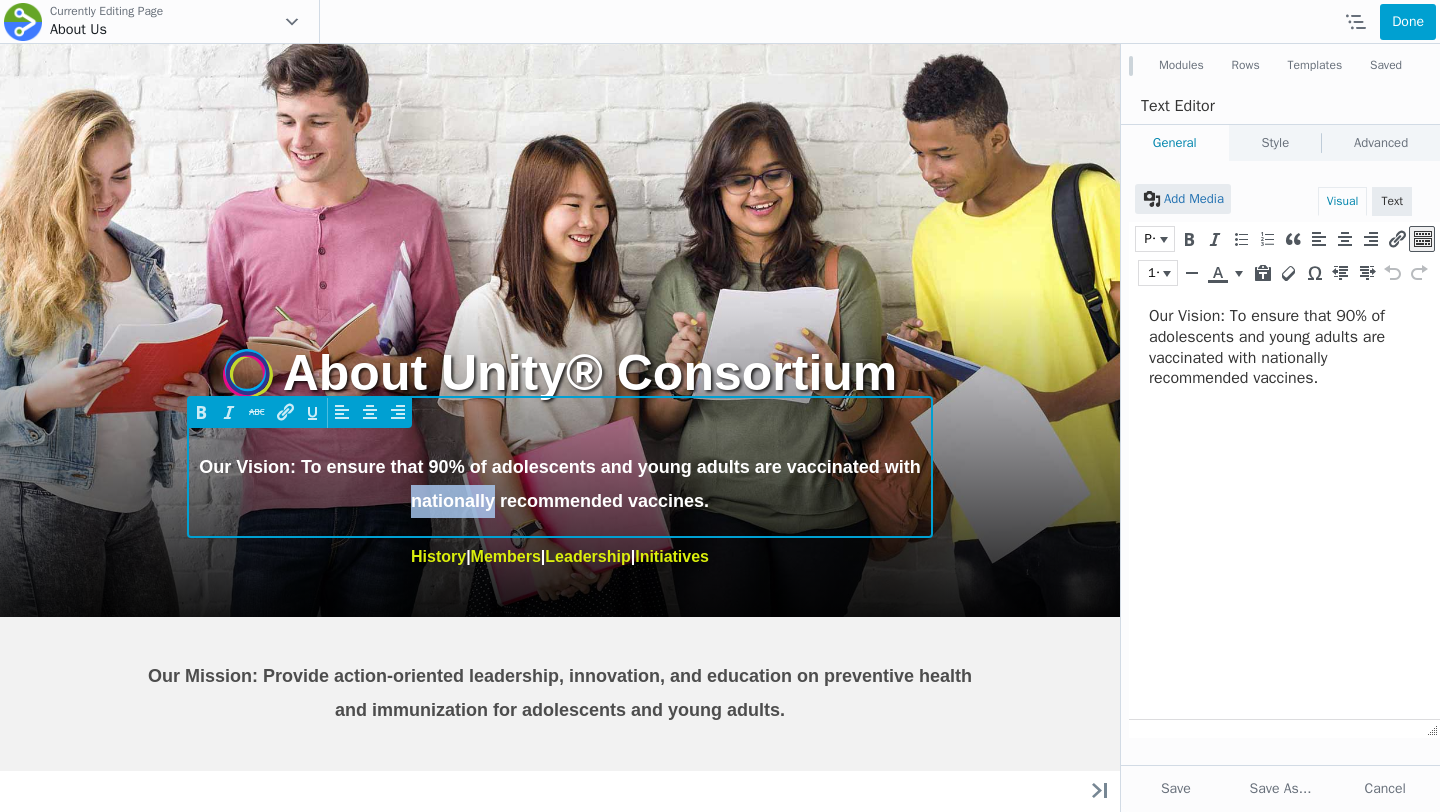click on "Our Vision: To ensure that 90% of adolescents and young adults are vaccinated with nationally recommended vaccines." at bounding box center (560, 484) 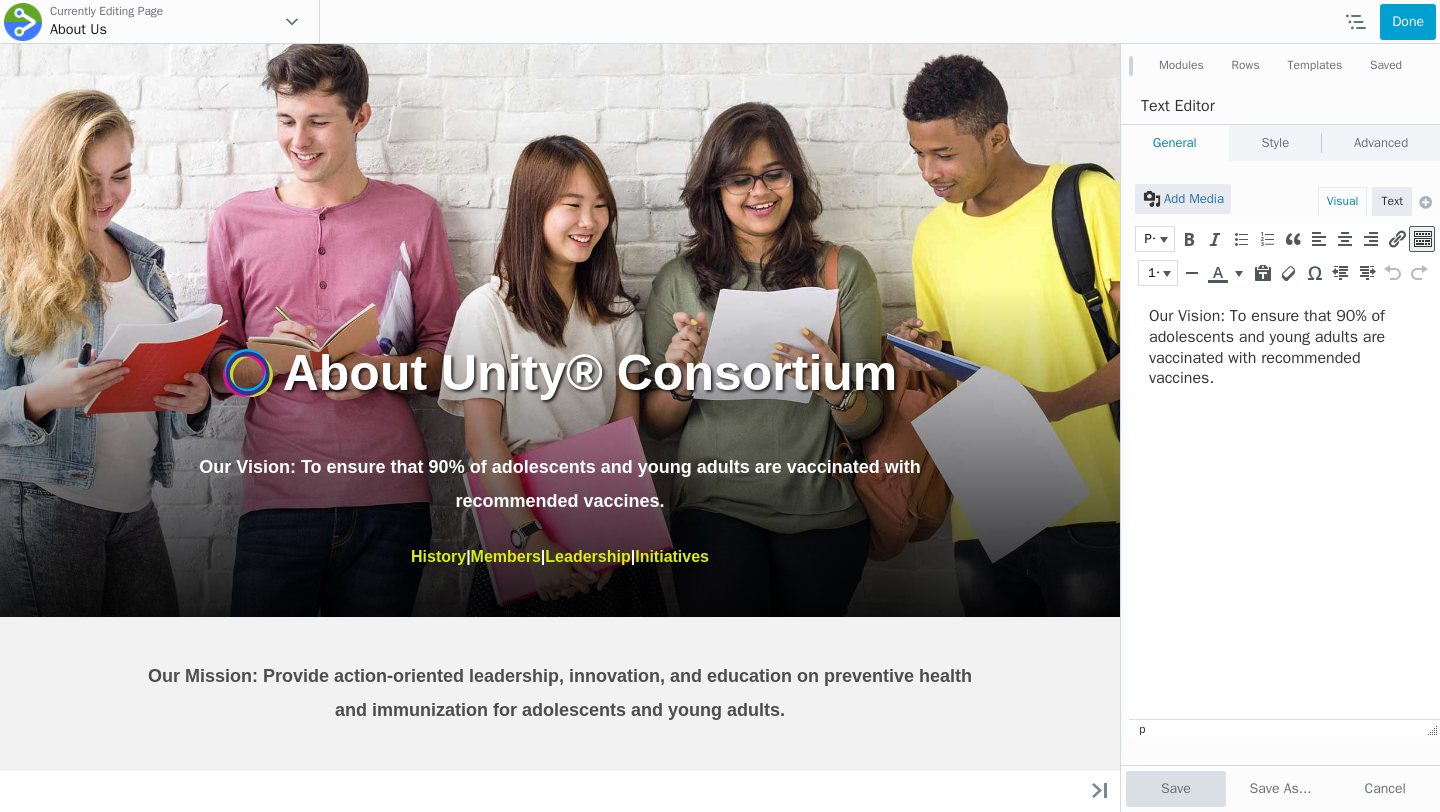 click on "Save" at bounding box center [1176, 789] 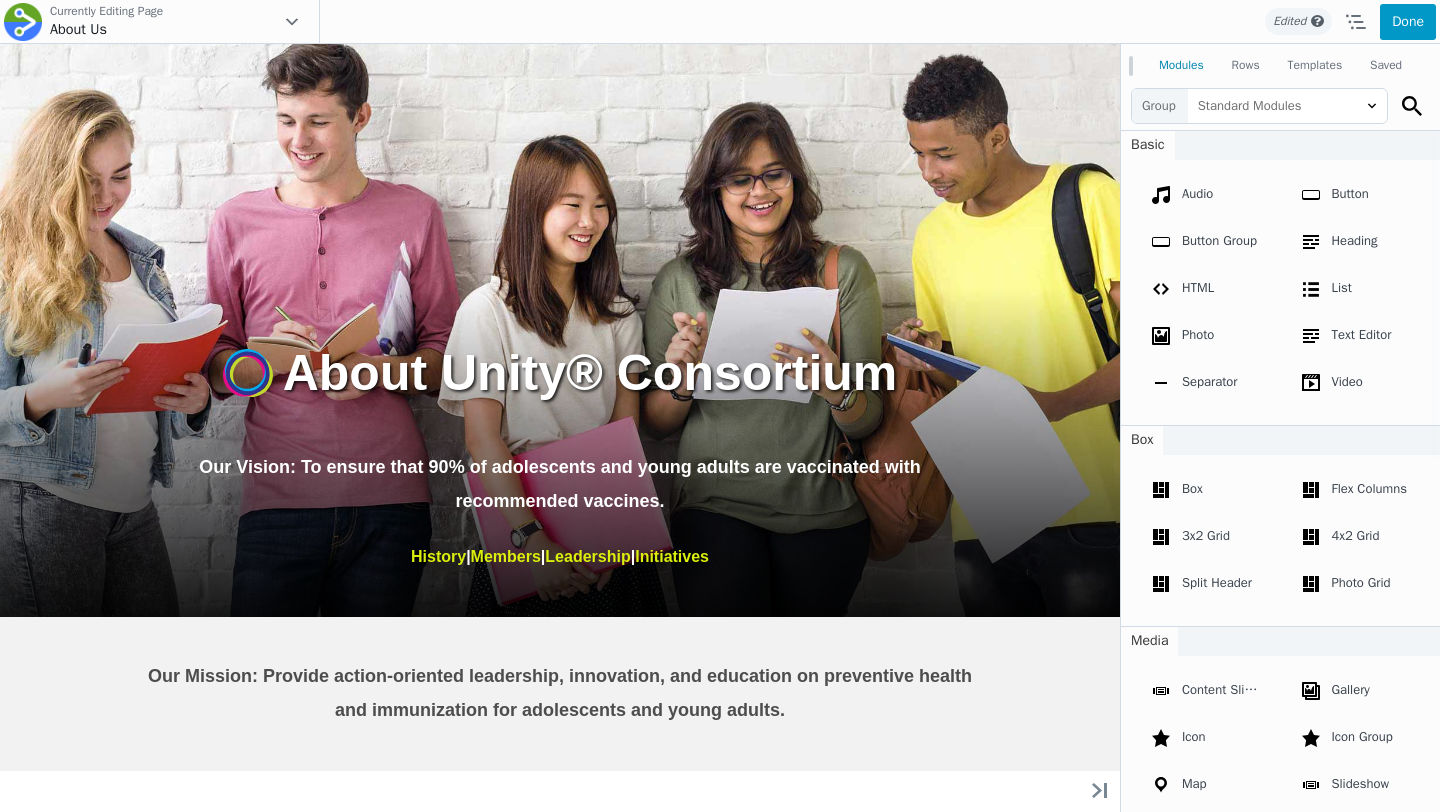 click on "Done" at bounding box center (1408, 22) 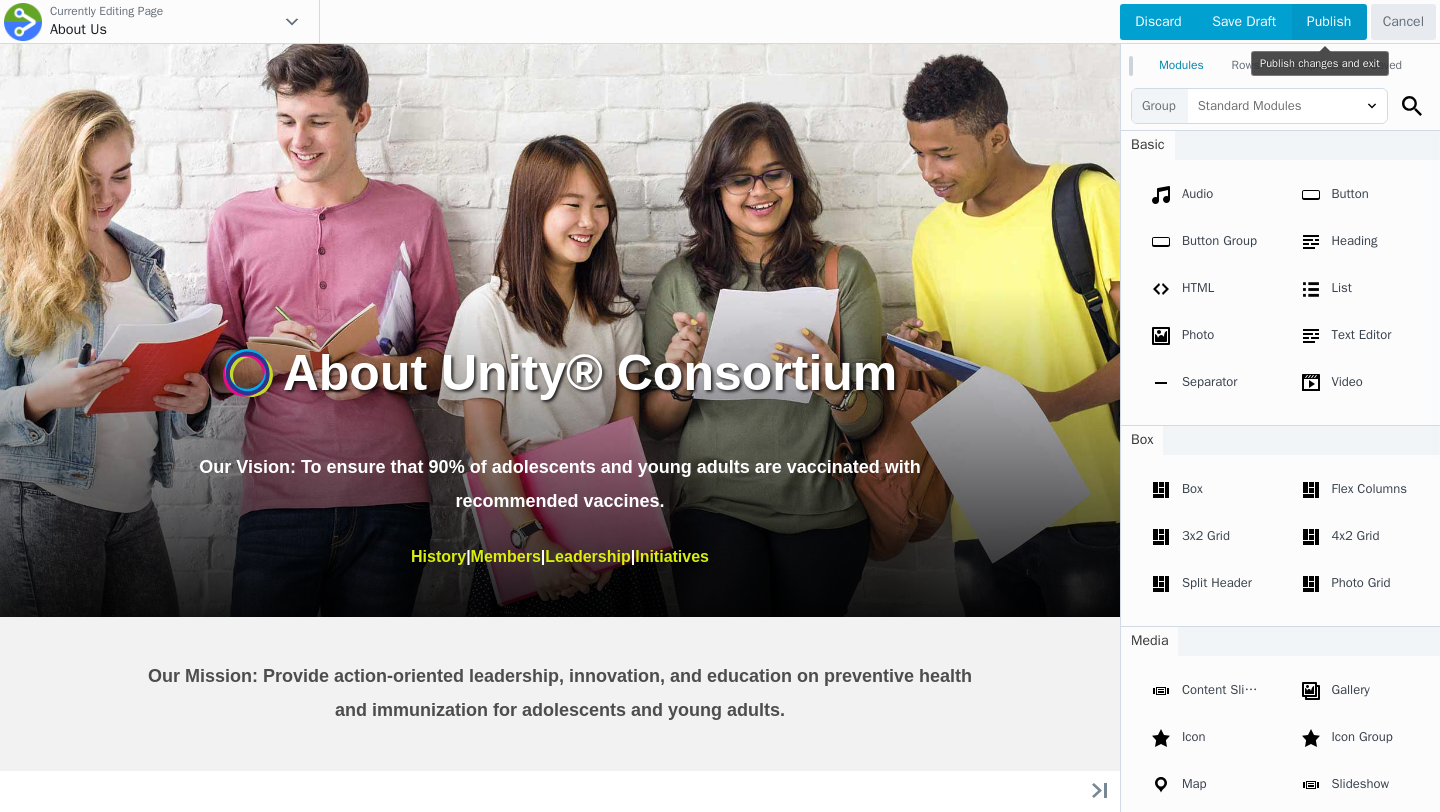 click on "Publish" at bounding box center [1329, 22] 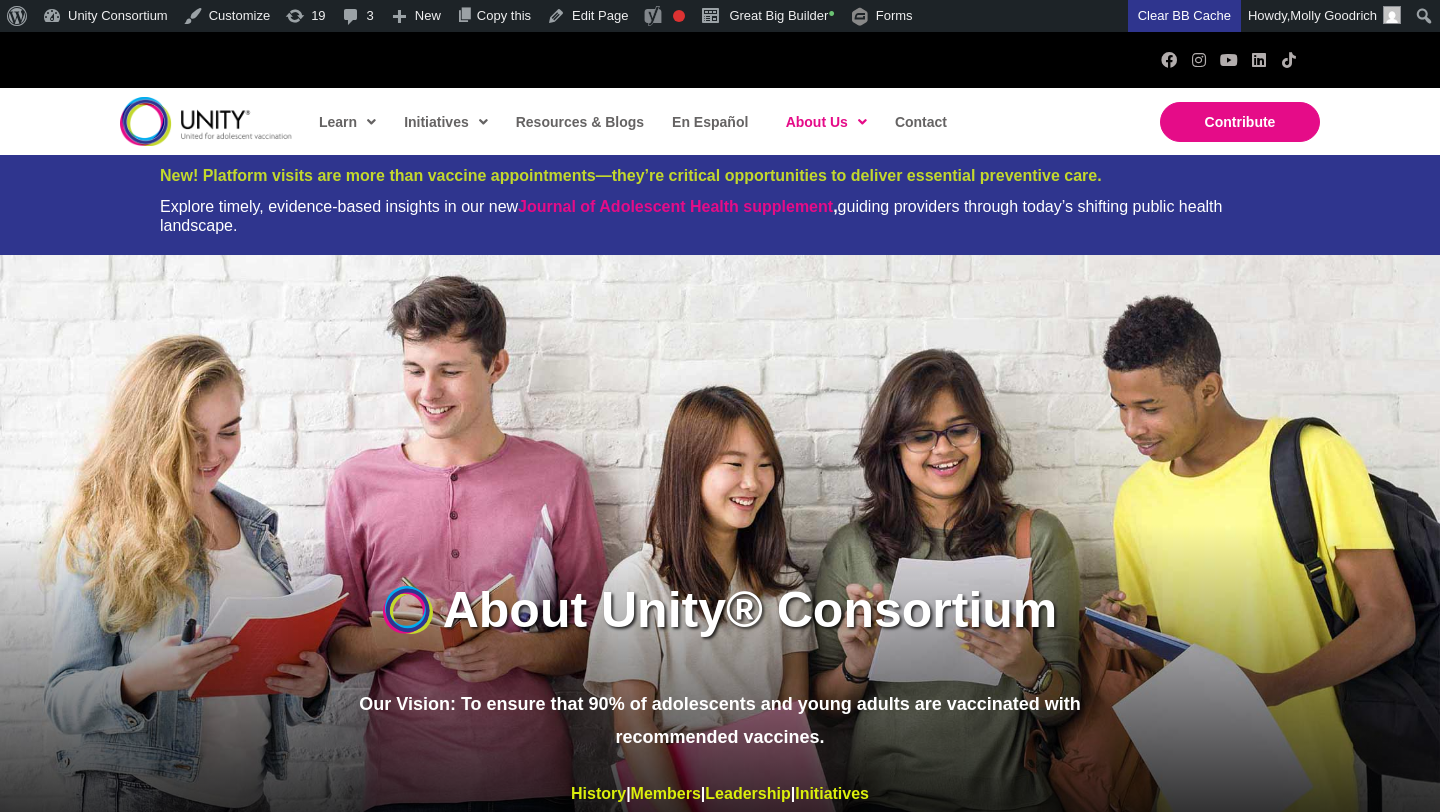 scroll, scrollTop: 0, scrollLeft: 0, axis: both 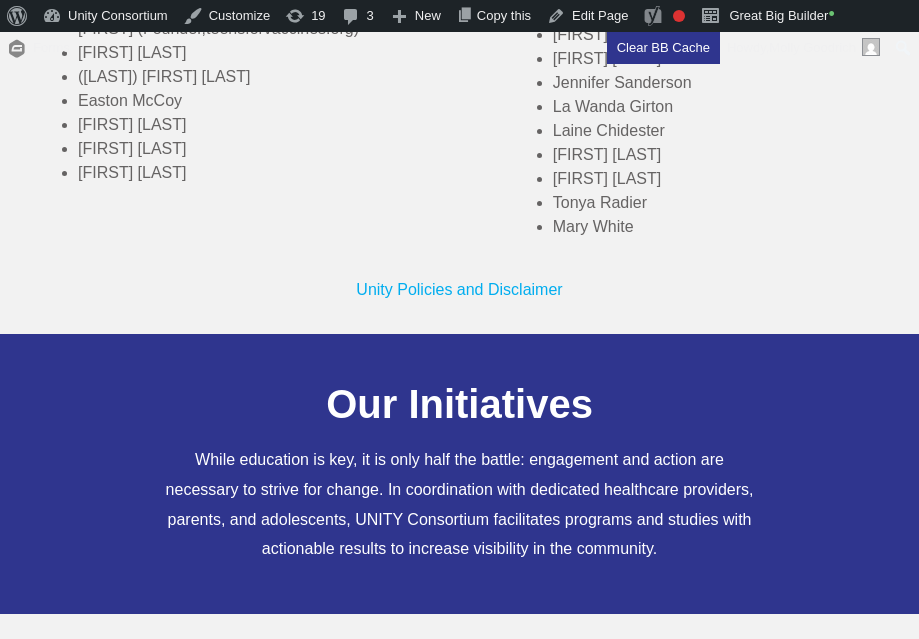 click on "Unity Policies and Disclaimer" at bounding box center [459, 289] 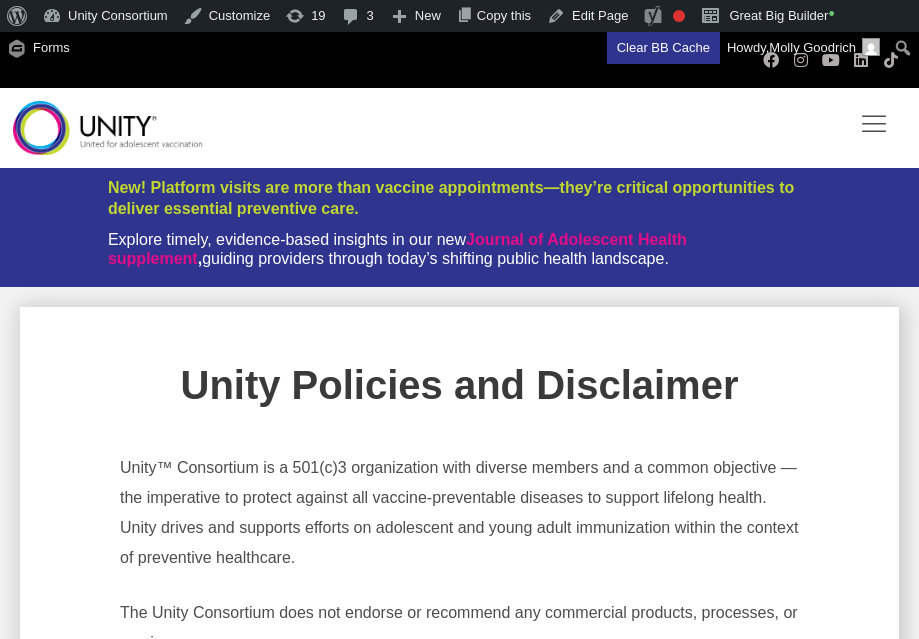 scroll, scrollTop: 0, scrollLeft: 0, axis: both 